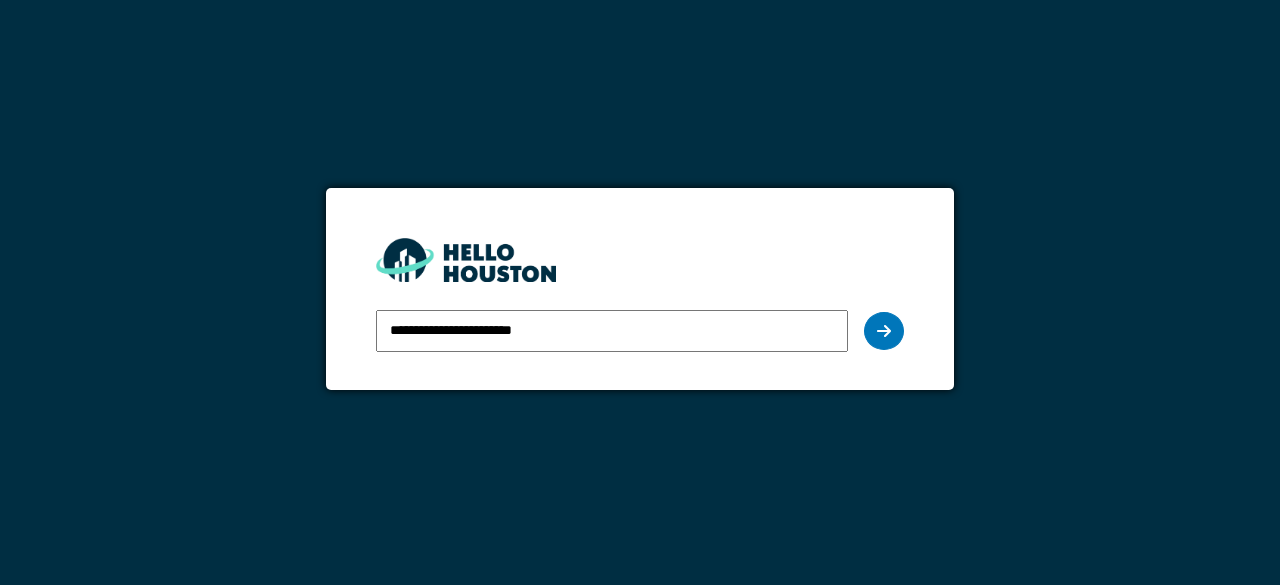 scroll, scrollTop: 0, scrollLeft: 0, axis: both 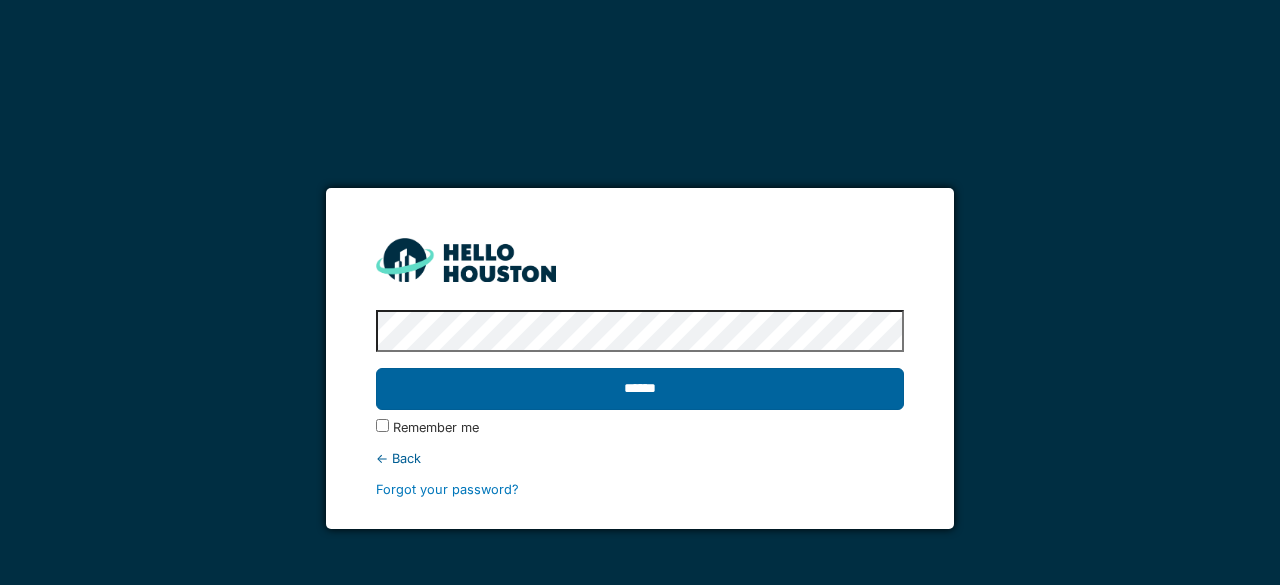 click on "******" at bounding box center (639, 389) 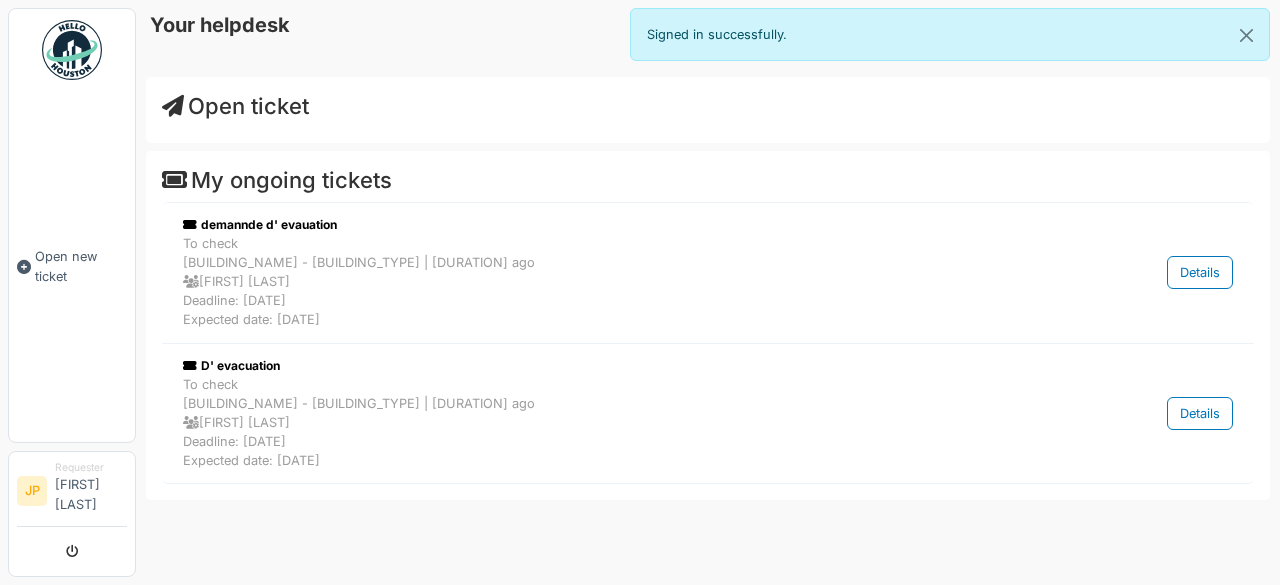 scroll, scrollTop: 0, scrollLeft: 0, axis: both 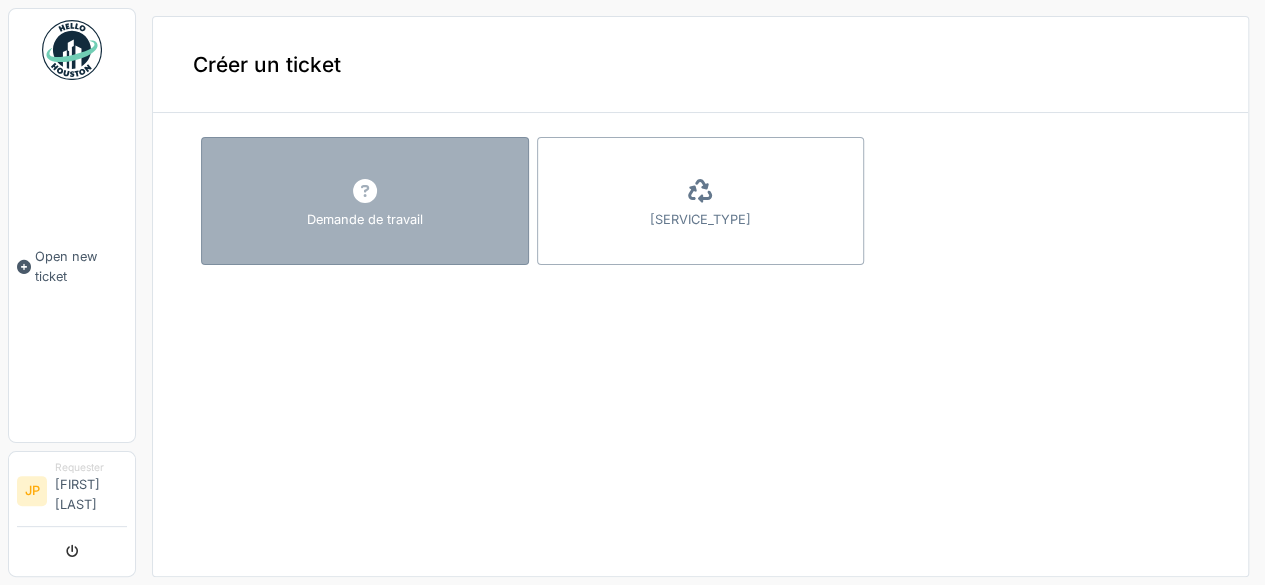 click on "Demande de travail" at bounding box center (365, 201) 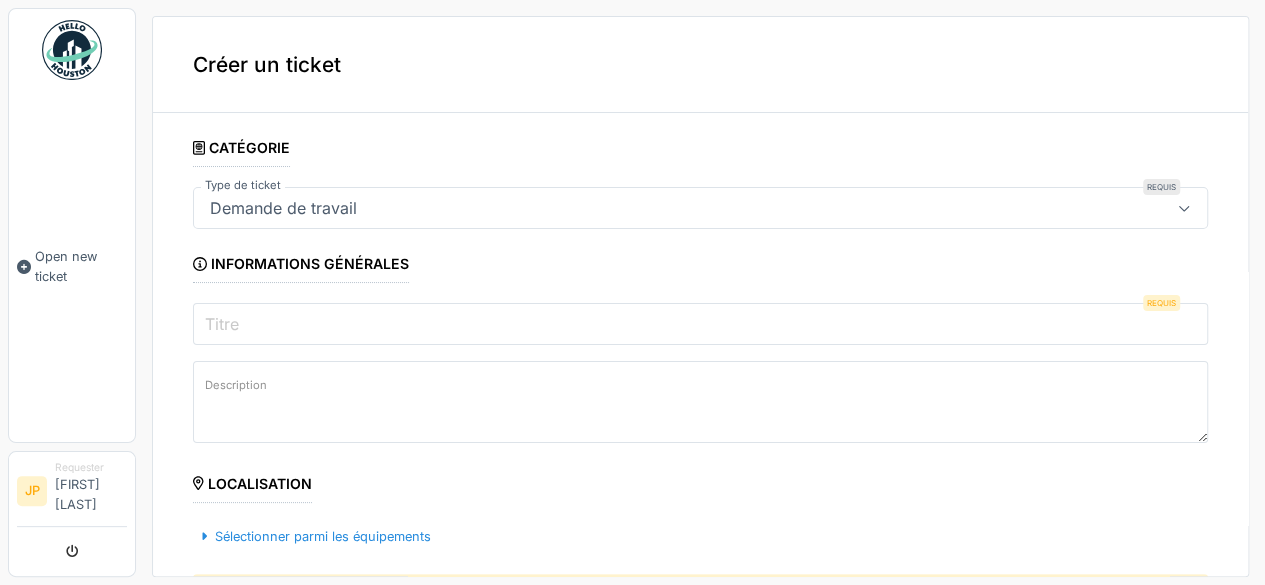 click on "Catégorie Type de ticket Requis Demande de travail   ** Informations générales Titre Requis Description Localisation Sélectionner parmi les équipements Aucune zone sélectionnée Plus d'informations sur la localisation Planification Requis Deadline Données de facturation Code d'imputation Requis Documents Déposez directement des fichiers ici, ou cliquez pour sélectionner des fichiers [MASKED_DATA]" at bounding box center (700, 759) 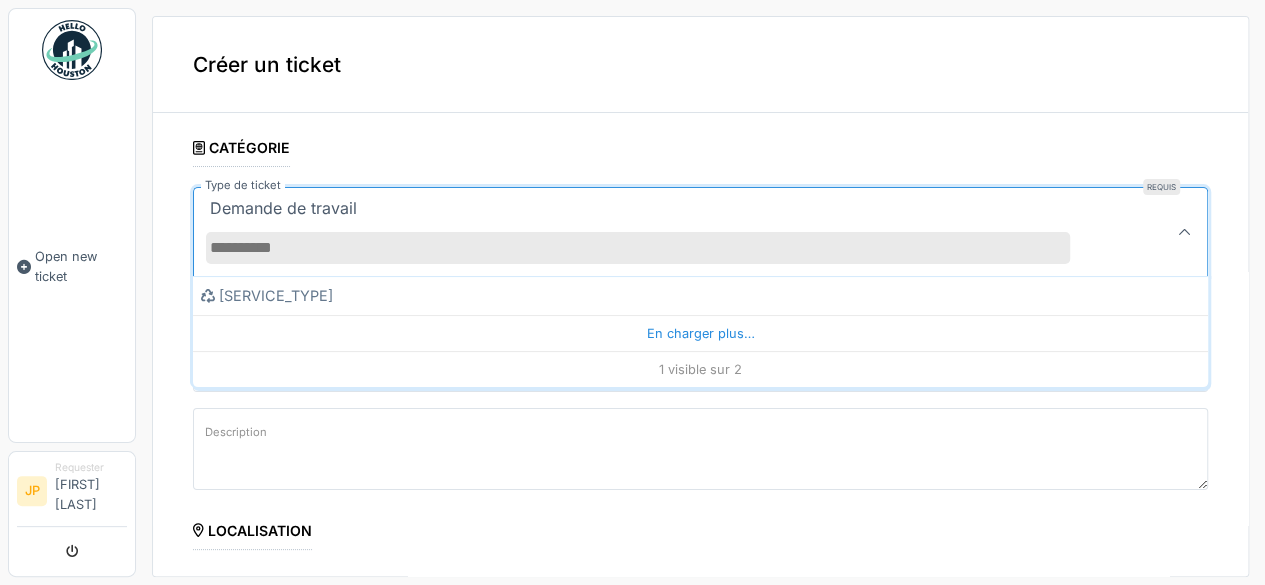 click at bounding box center (1184, 232) 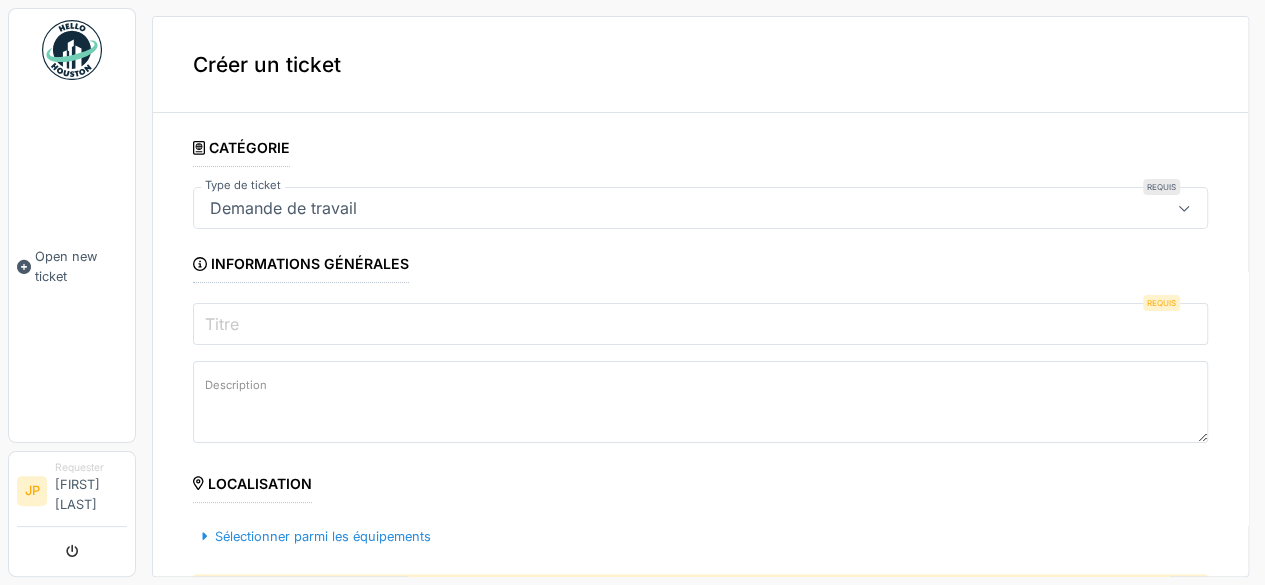 click on "Titre" at bounding box center [700, 324] 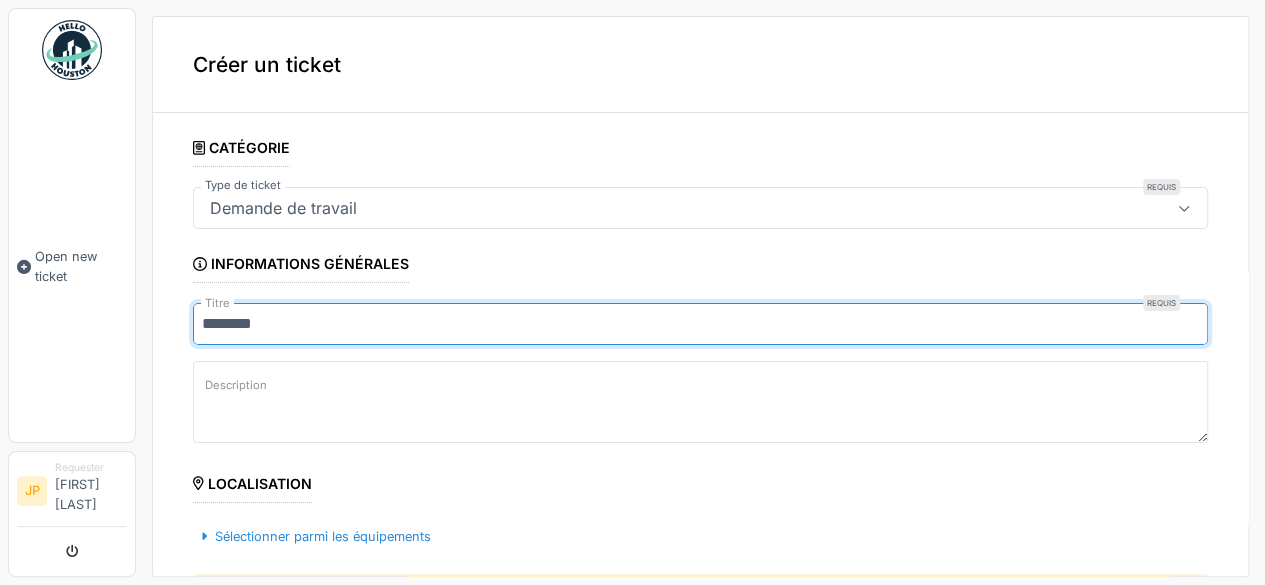 type on "[MASKED_DATA]" 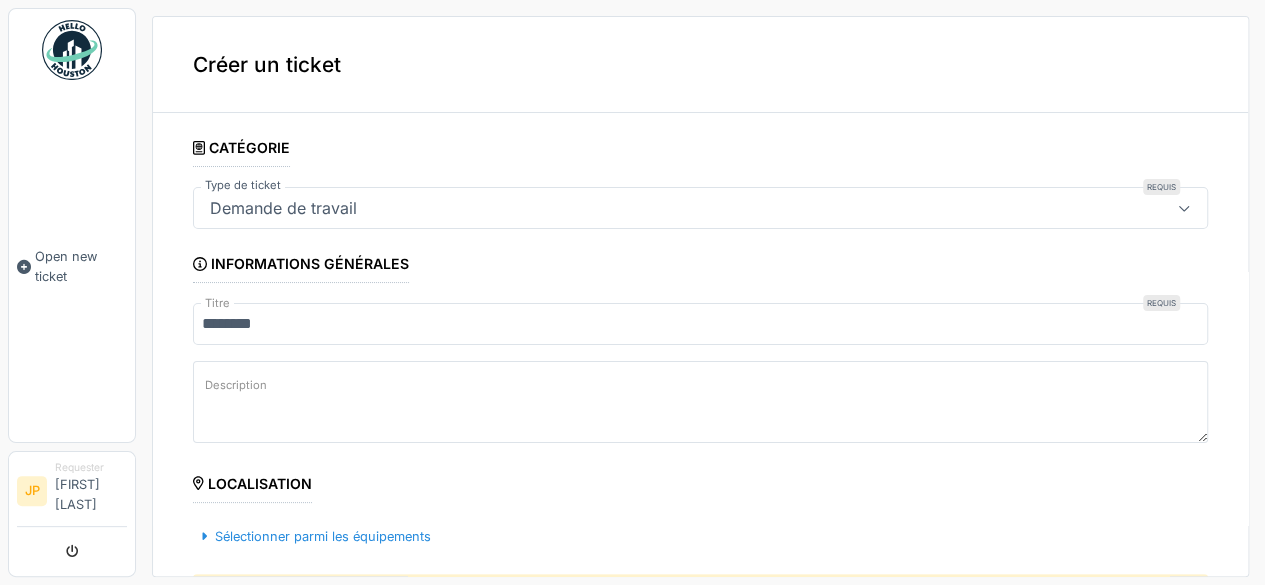 click on "Description" at bounding box center (236, 385) 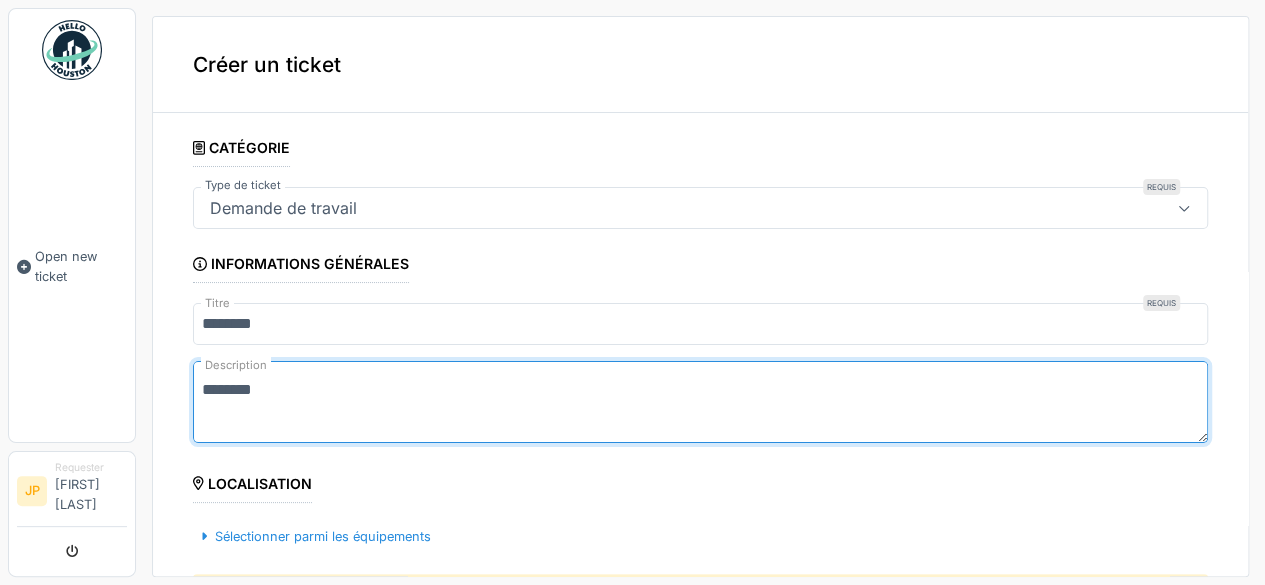 click on "[MASKED_DATA]" at bounding box center (700, 402) 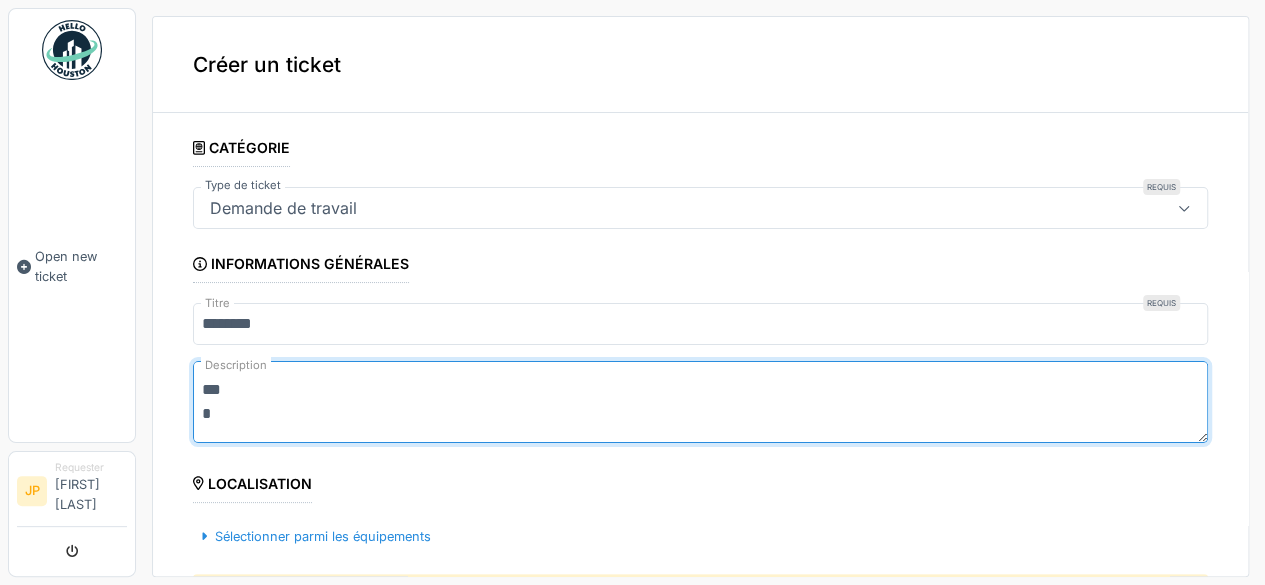 drag, startPoint x: 264, startPoint y: 387, endPoint x: 230, endPoint y: 416, distance: 44.687805 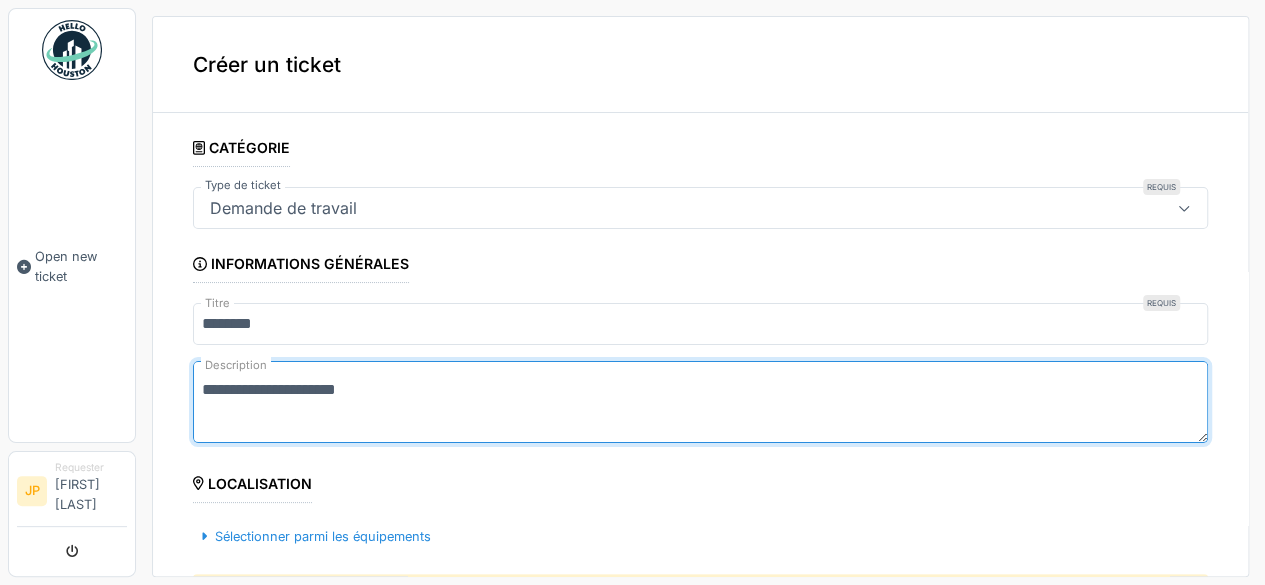 click on "[MASKED_DATA]" at bounding box center [700, 402] 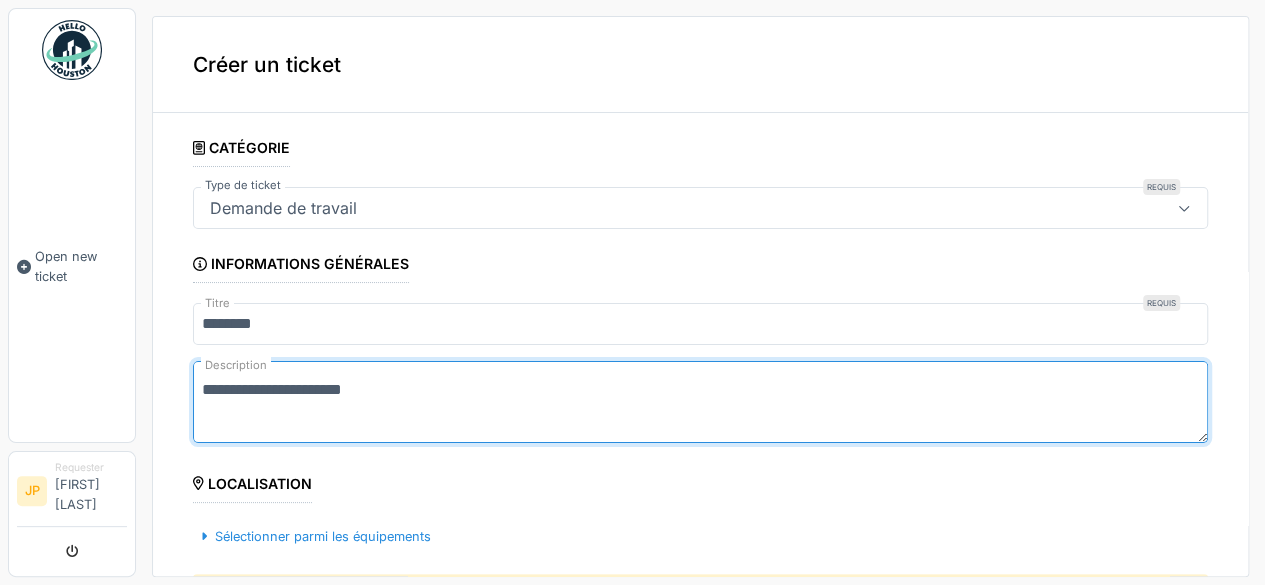 click on "[MASKED_DATA]" at bounding box center (700, 402) 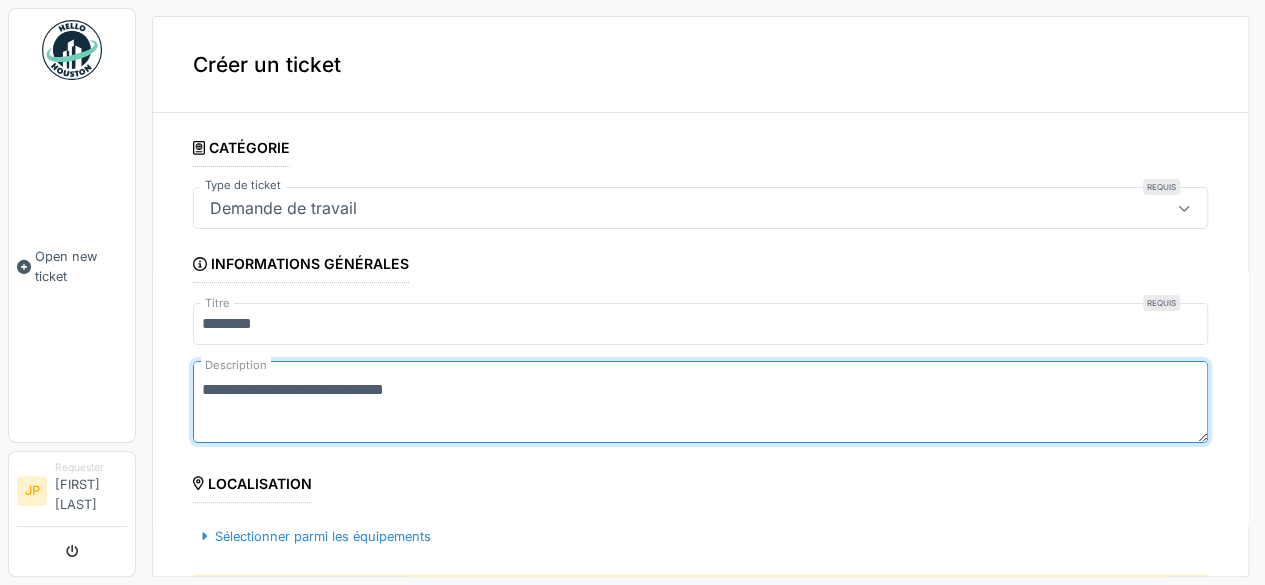 click on "[MASKED_DATA]" at bounding box center (700, 402) 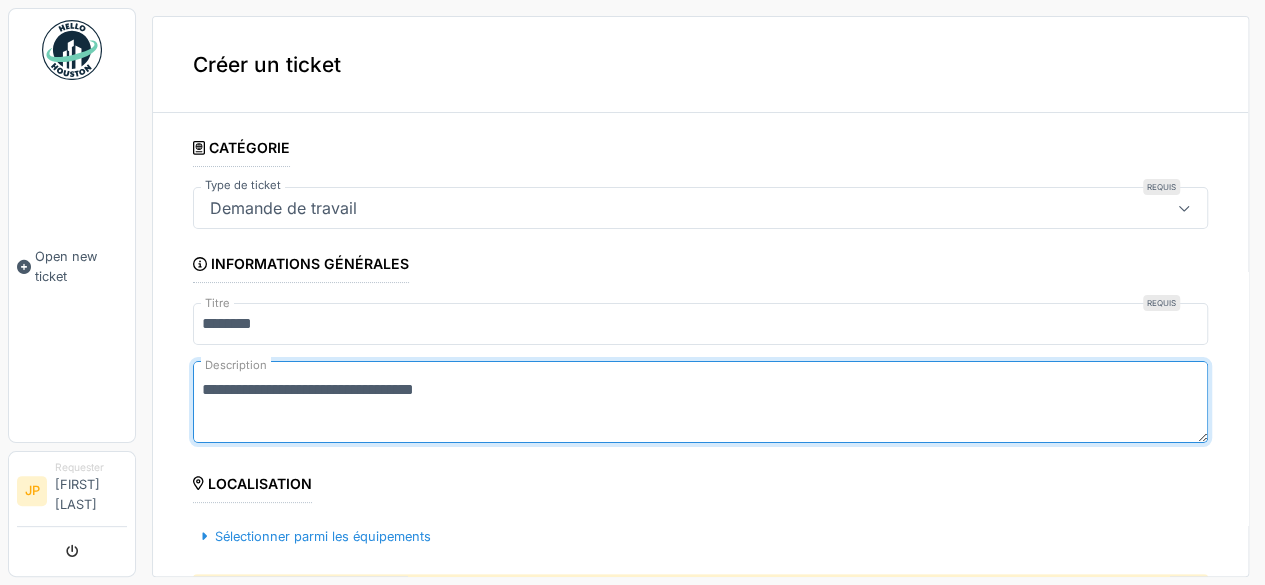 click on "[MASKED_DATA]" at bounding box center (700, 402) 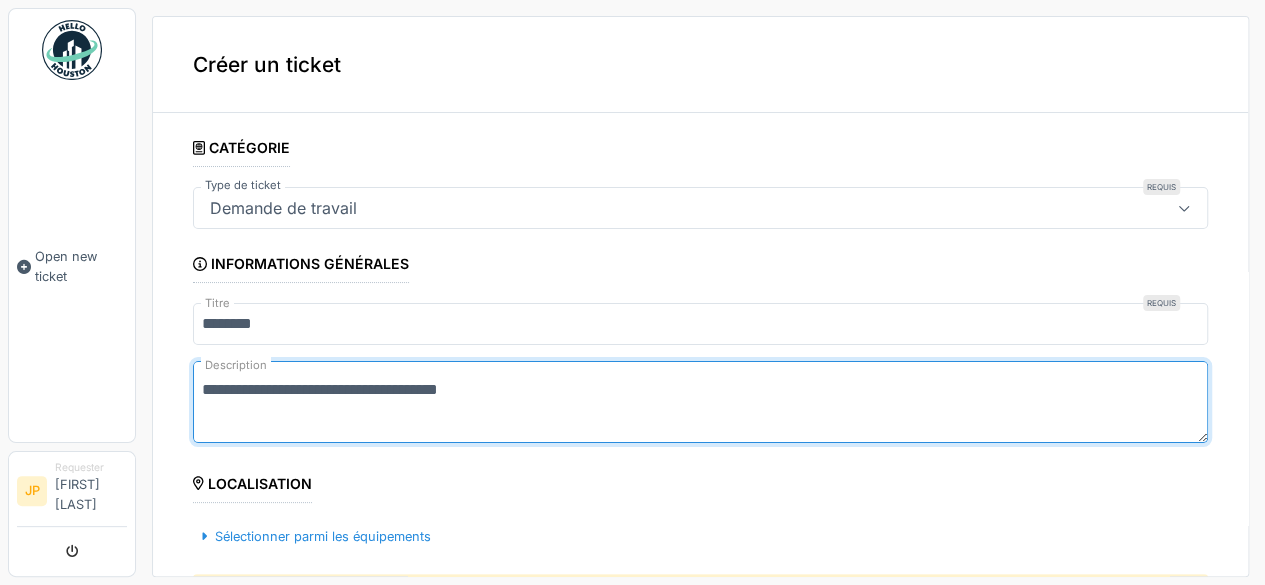 click on "[MASKED_DATA]" at bounding box center [700, 402] 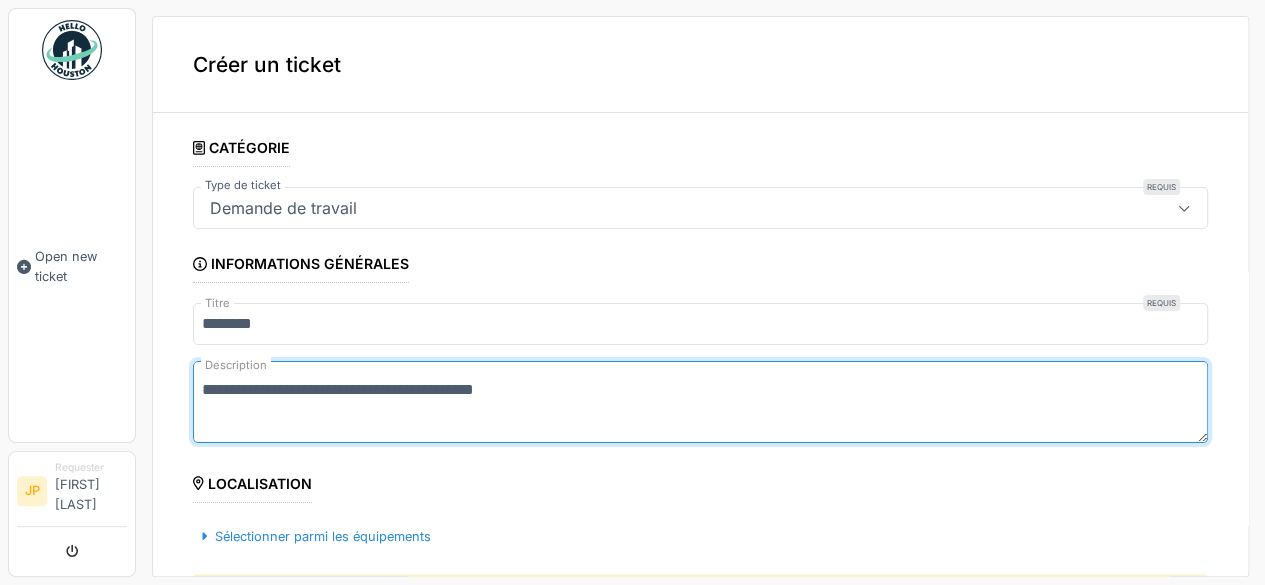 click on "[MASKED_DATA]" at bounding box center [700, 402] 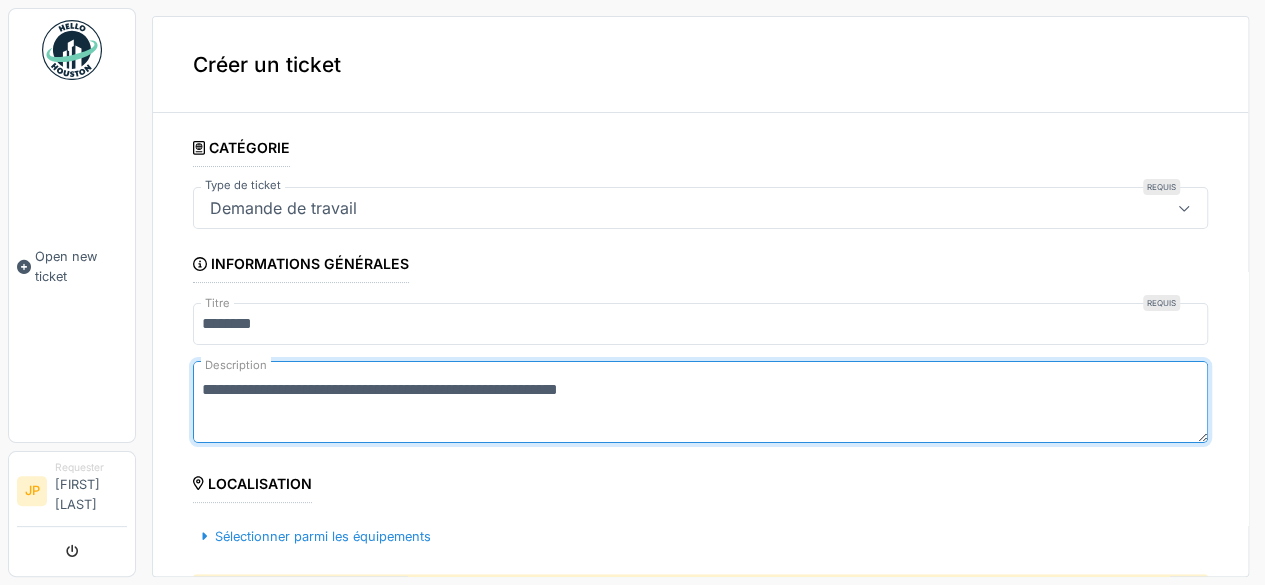 click on "[MASKED_DATA]" at bounding box center (700, 402) 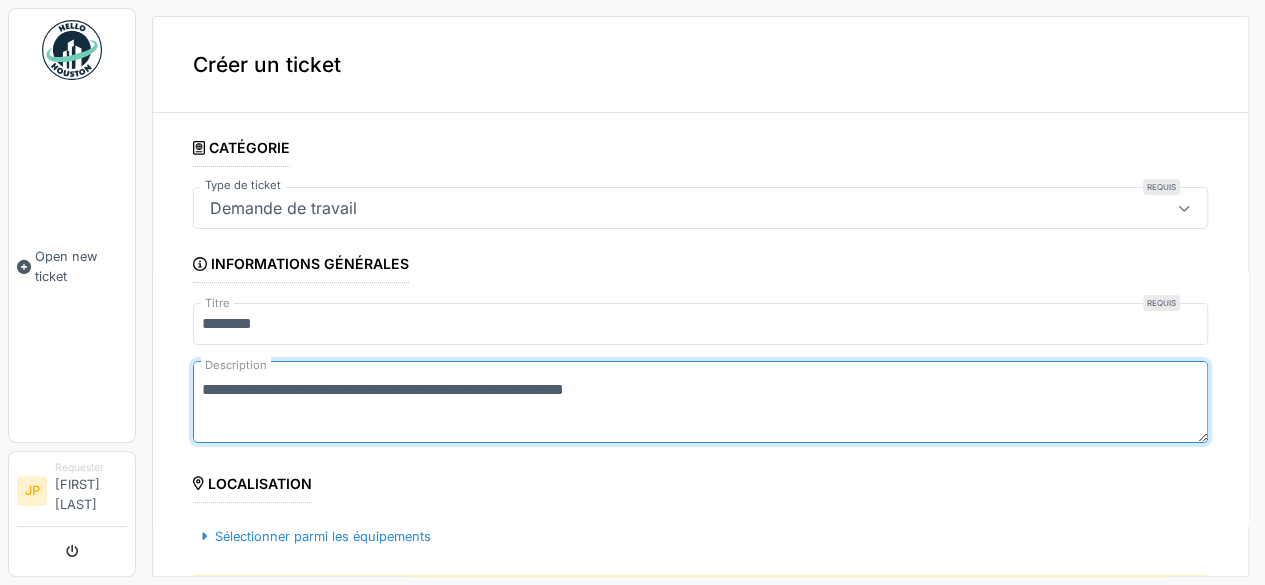 click on "[MASKED_DATA]" at bounding box center (700, 402) 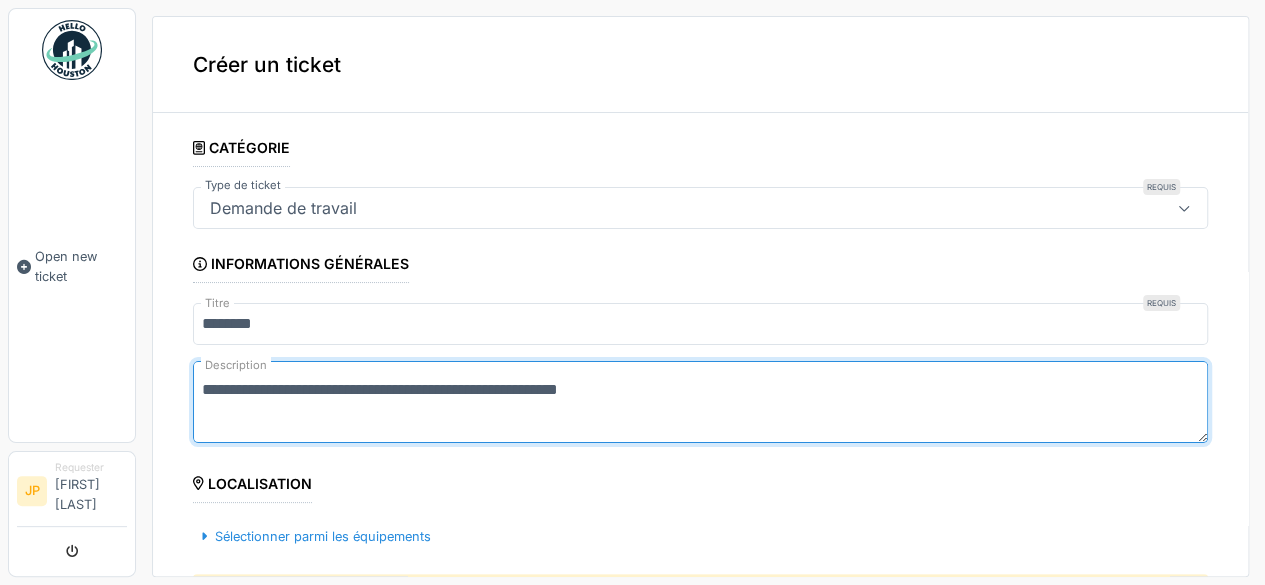 click on "[MASKED_DATA]" at bounding box center (700, 402) 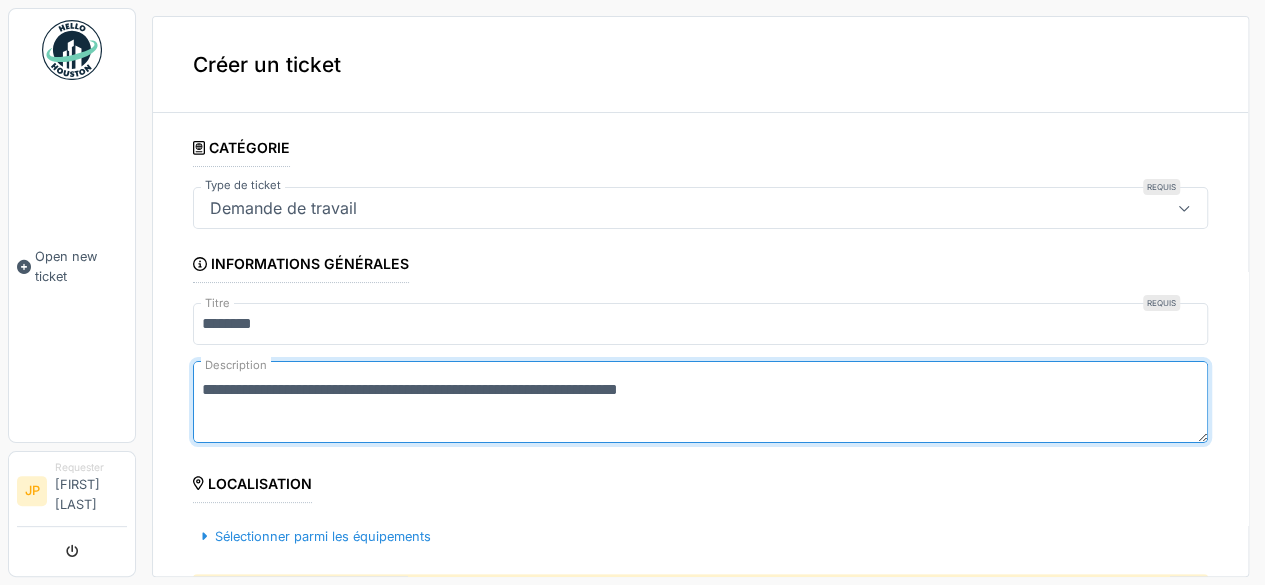click on "[MASKED_DATA]" at bounding box center [700, 402] 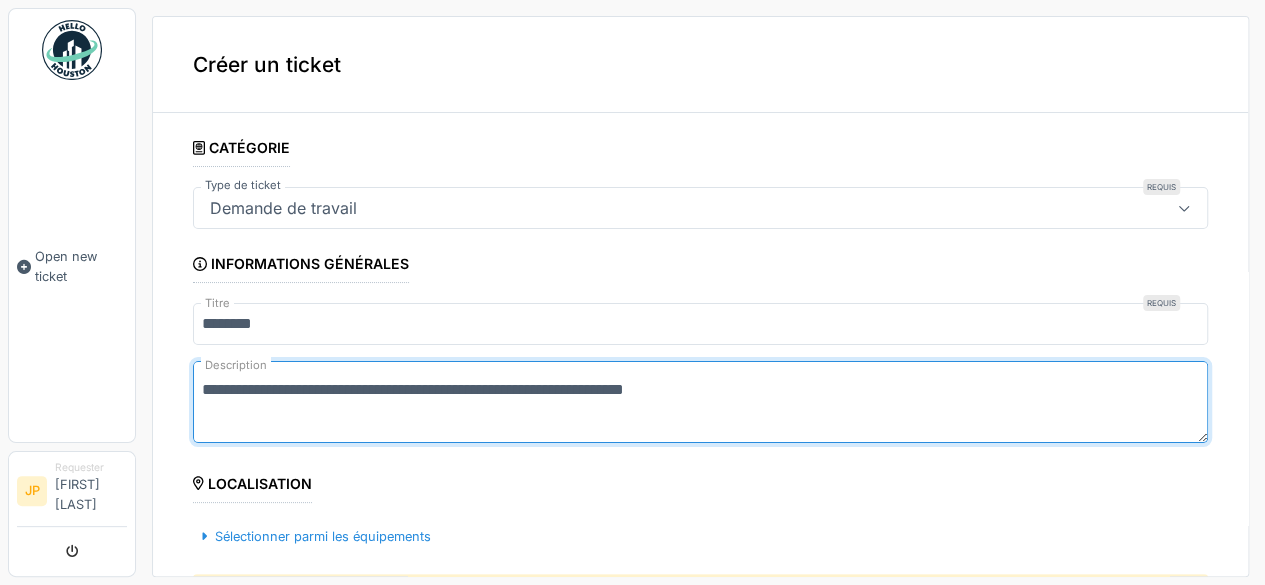 click on "[MASKED_DATA]" at bounding box center (700, 402) 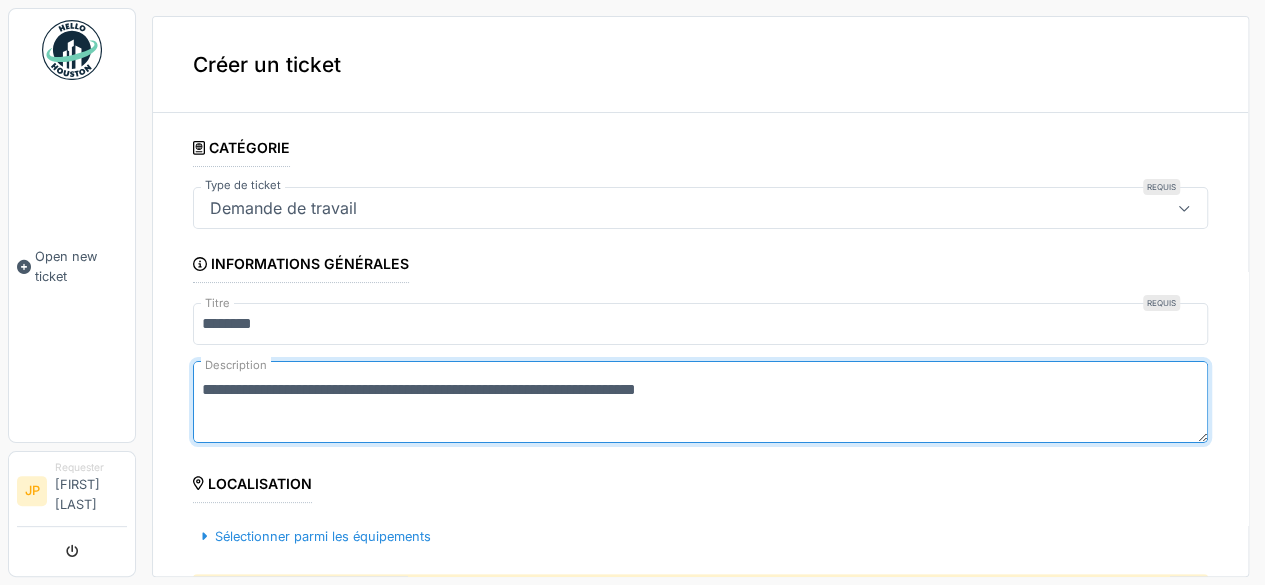 click on "[MASKED_DATA]" at bounding box center (700, 402) 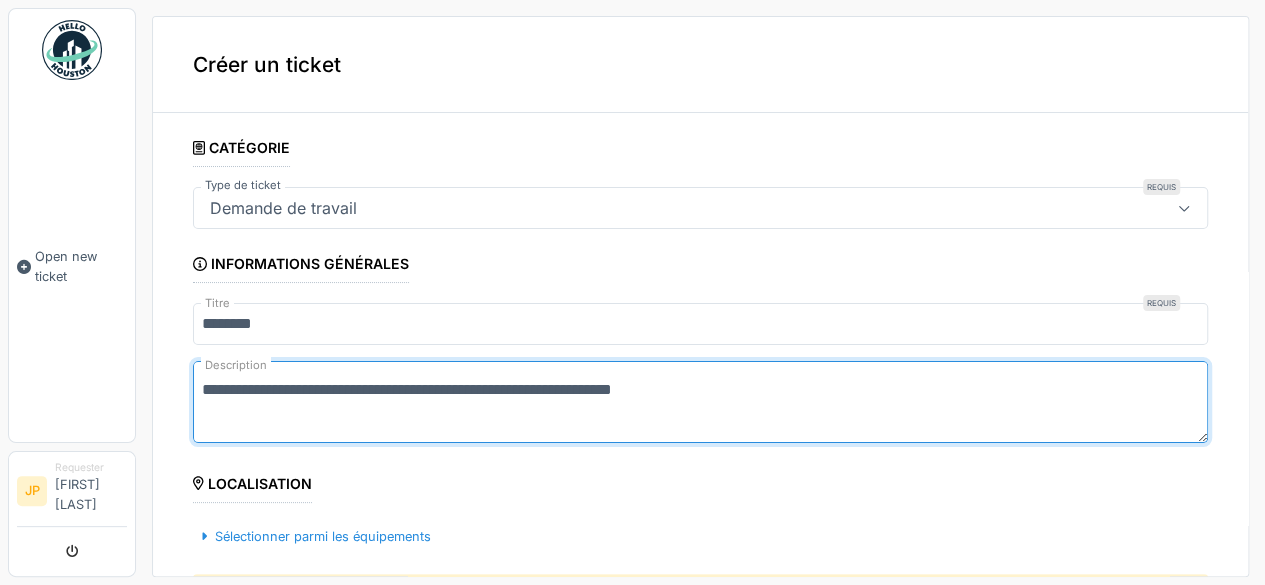 click on "[MASKED_DATA]" at bounding box center (700, 402) 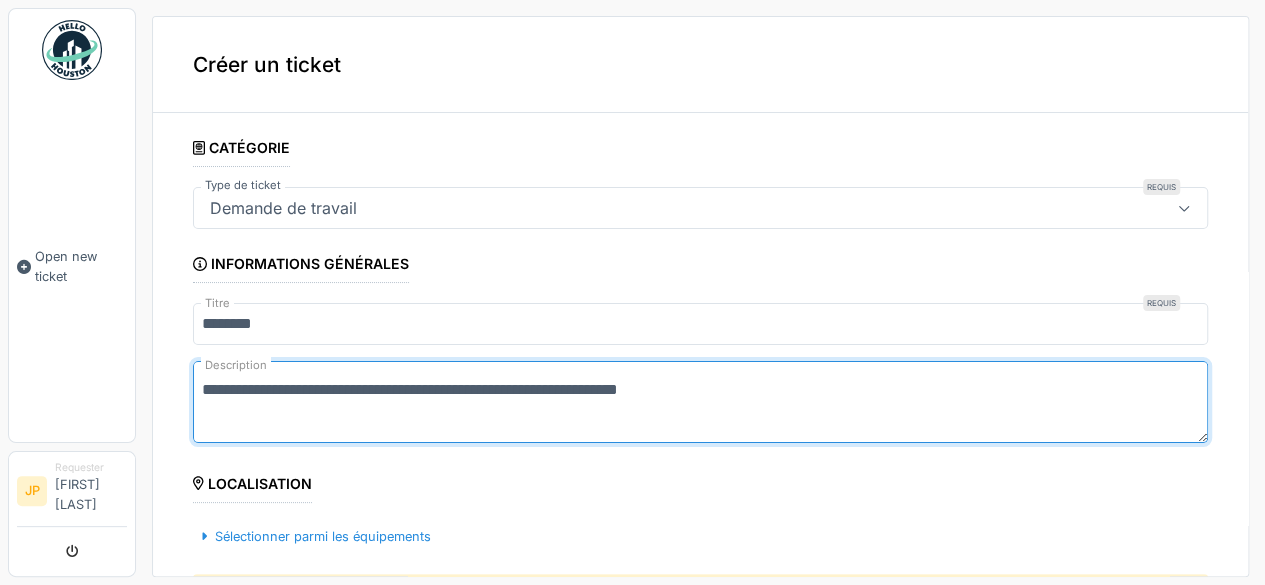 type on "[MASKED_DATA]" 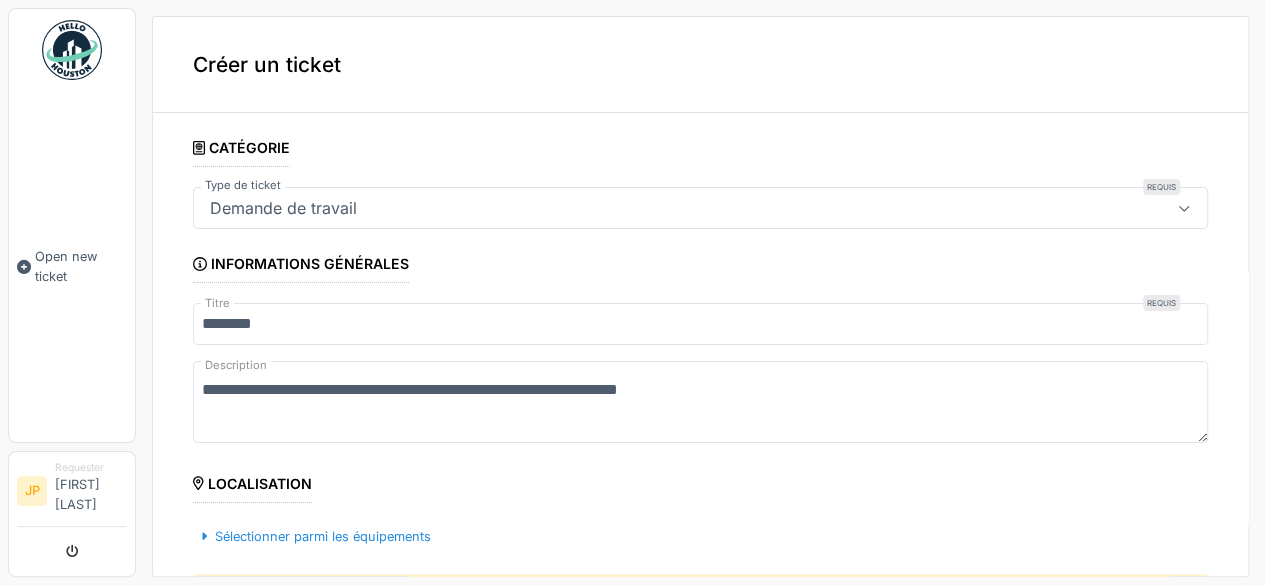 click on "Localisation" at bounding box center (252, 486) 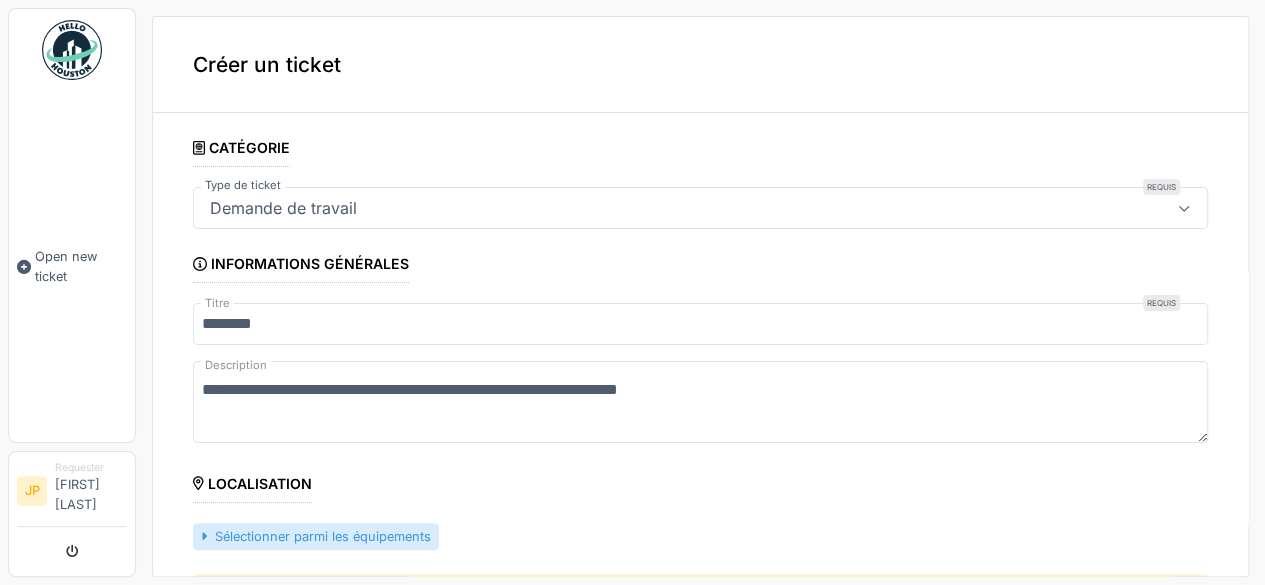 click on "Sélectionner parmi les équipements" at bounding box center (316, 536) 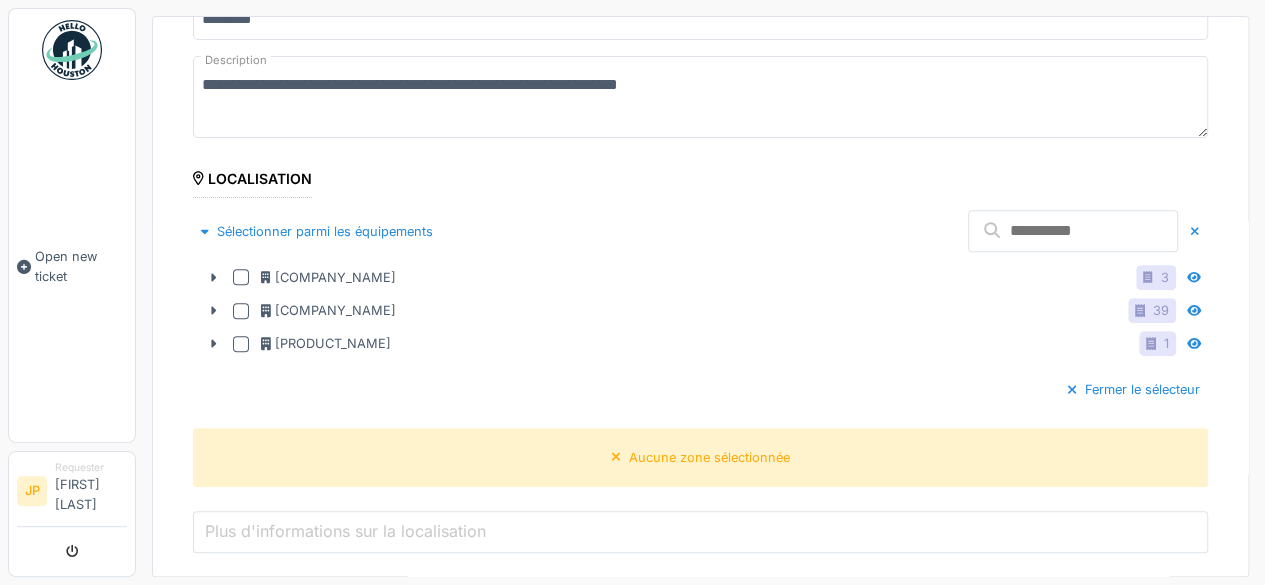 scroll, scrollTop: 362, scrollLeft: 0, axis: vertical 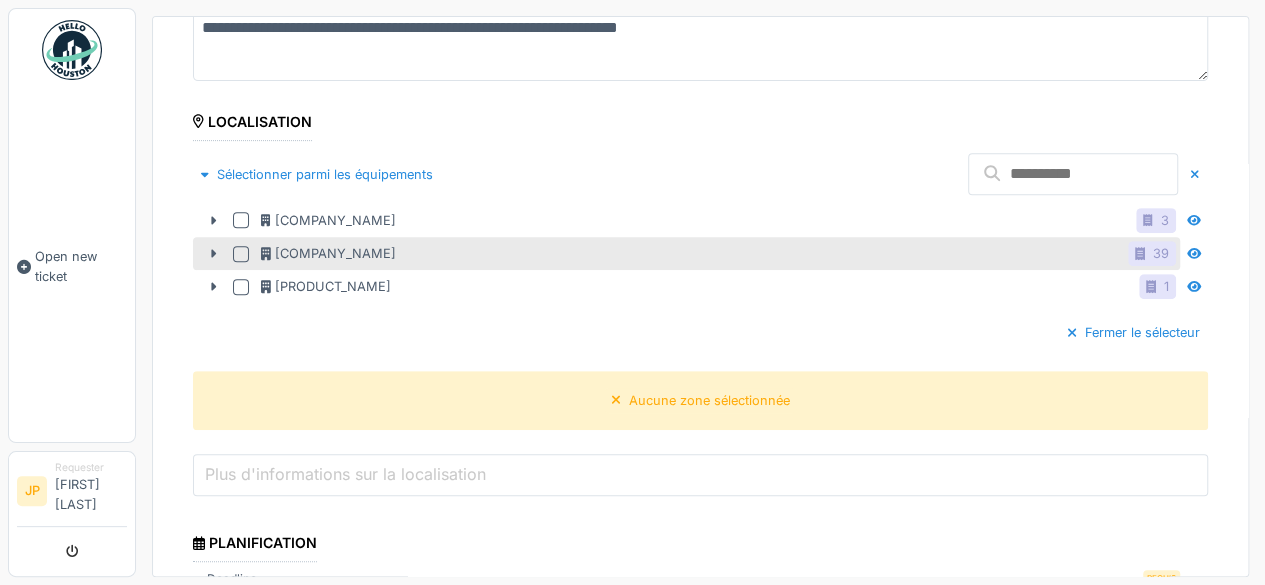 click at bounding box center [245, 220] 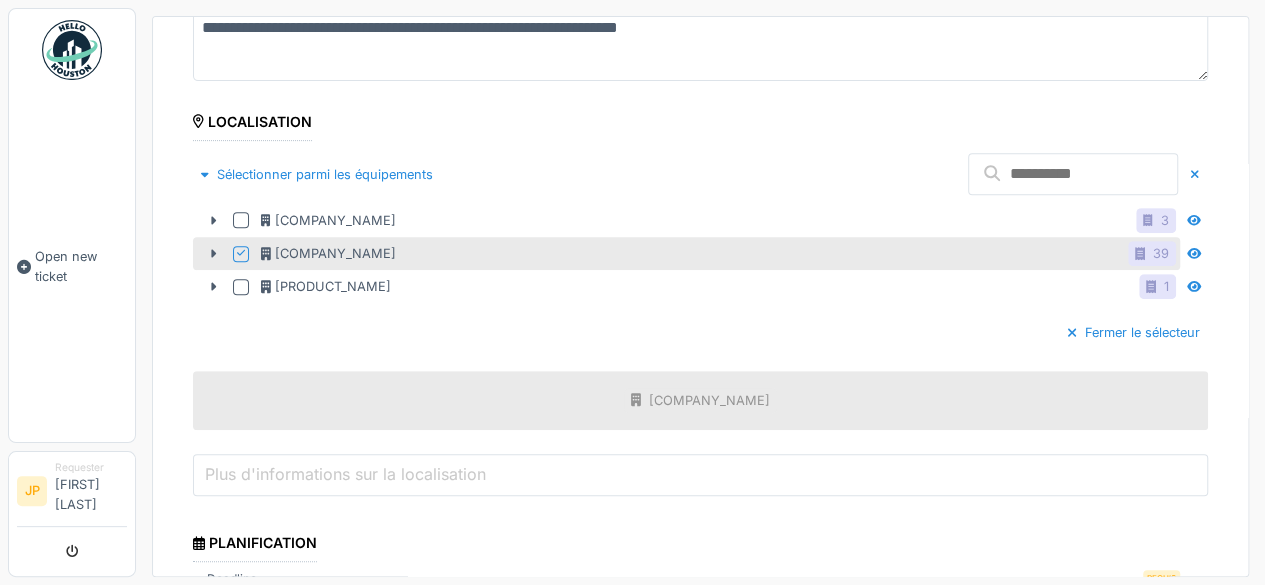 click on "Plus d'informations sur la localisation" at bounding box center [345, 474] 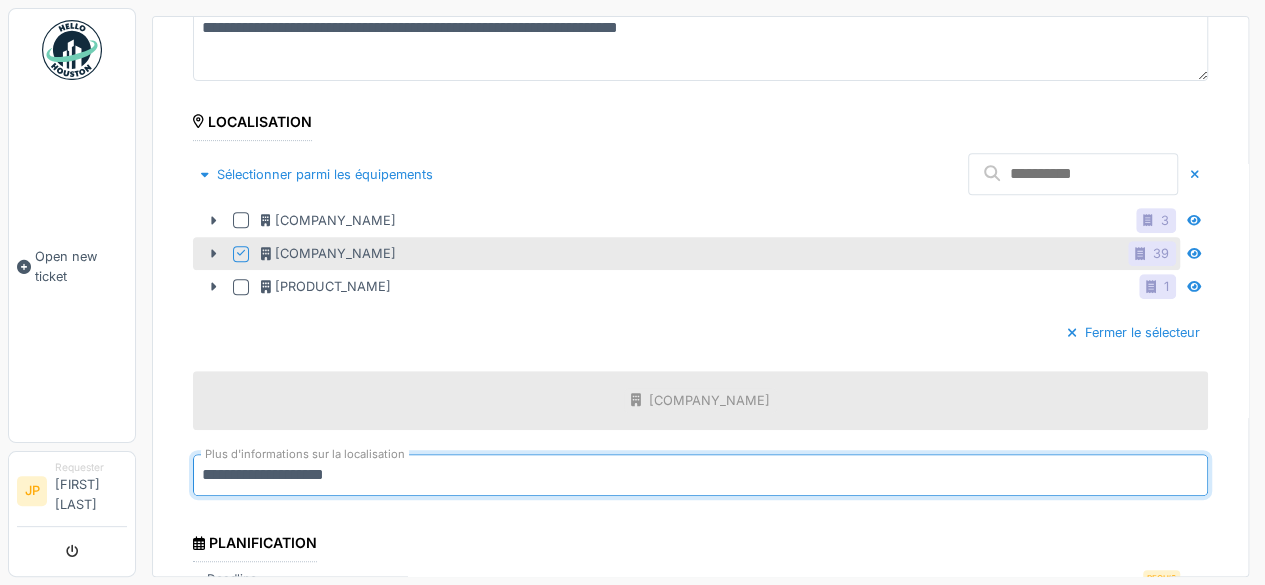 scroll, scrollTop: 0, scrollLeft: 0, axis: both 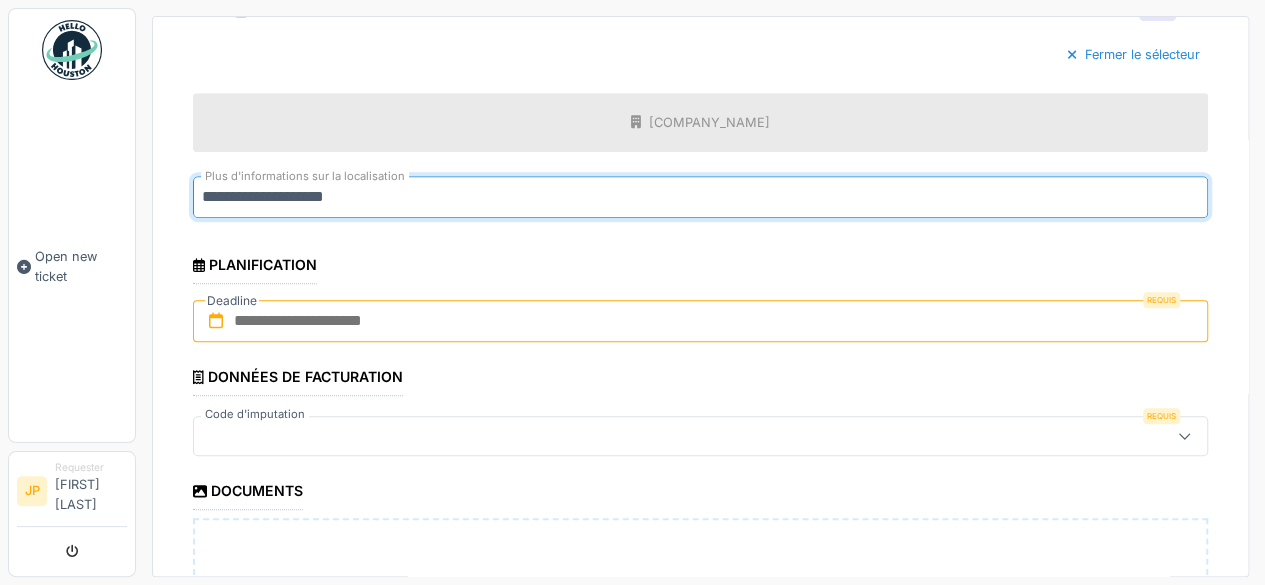 type on "[MASKED_DATA]" 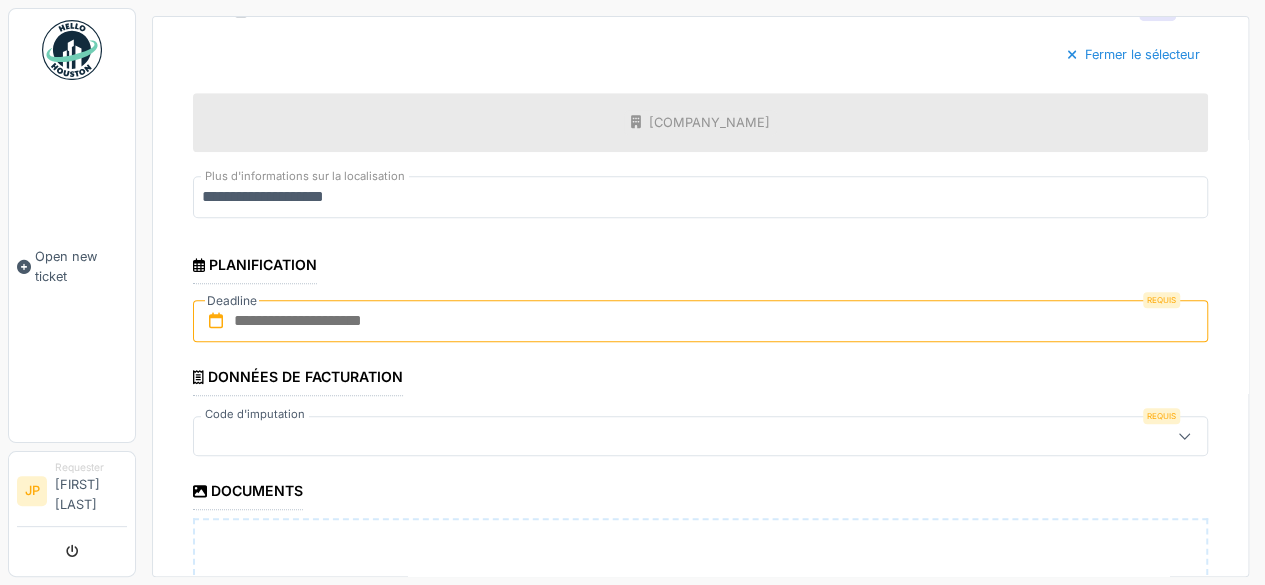 click at bounding box center [216, 320] 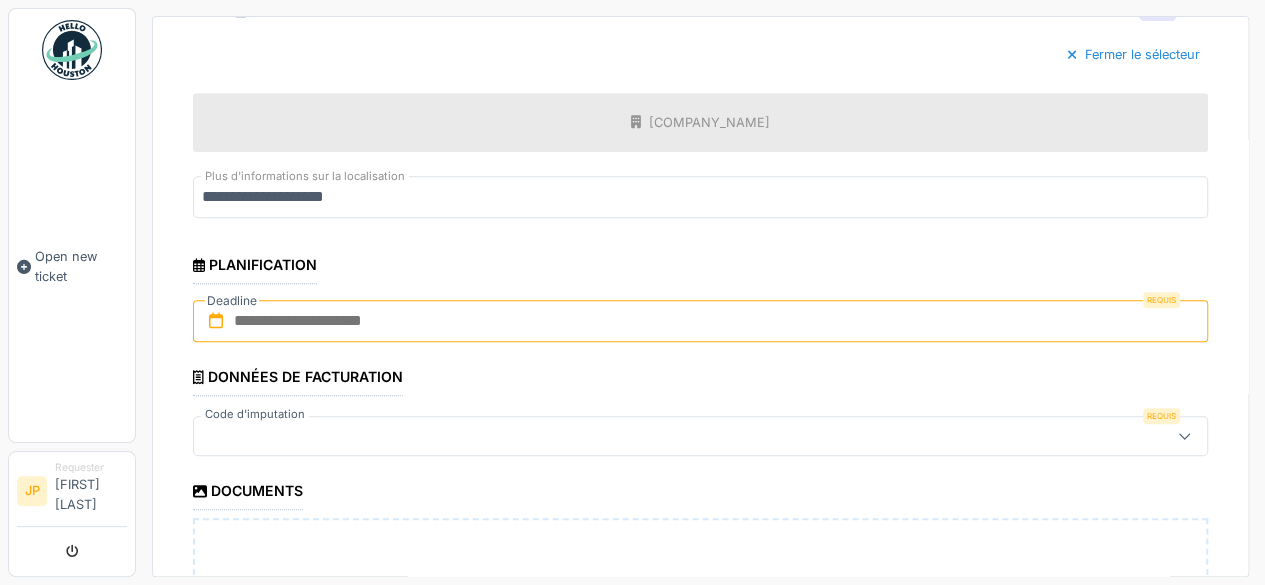 click at bounding box center (216, 320) 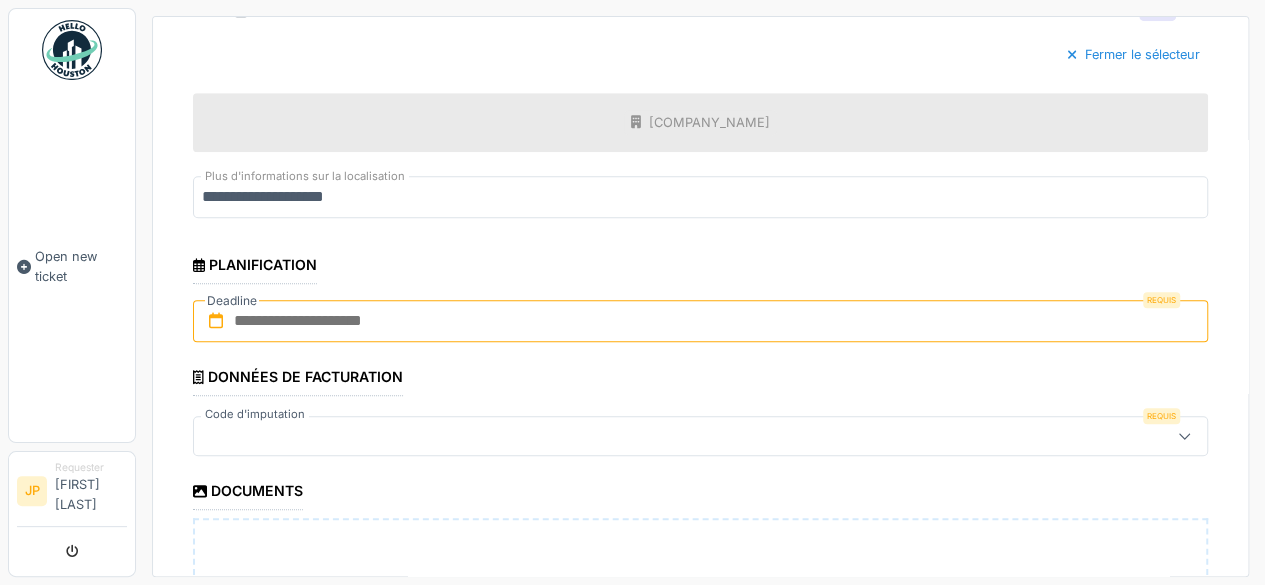 click at bounding box center (216, 320) 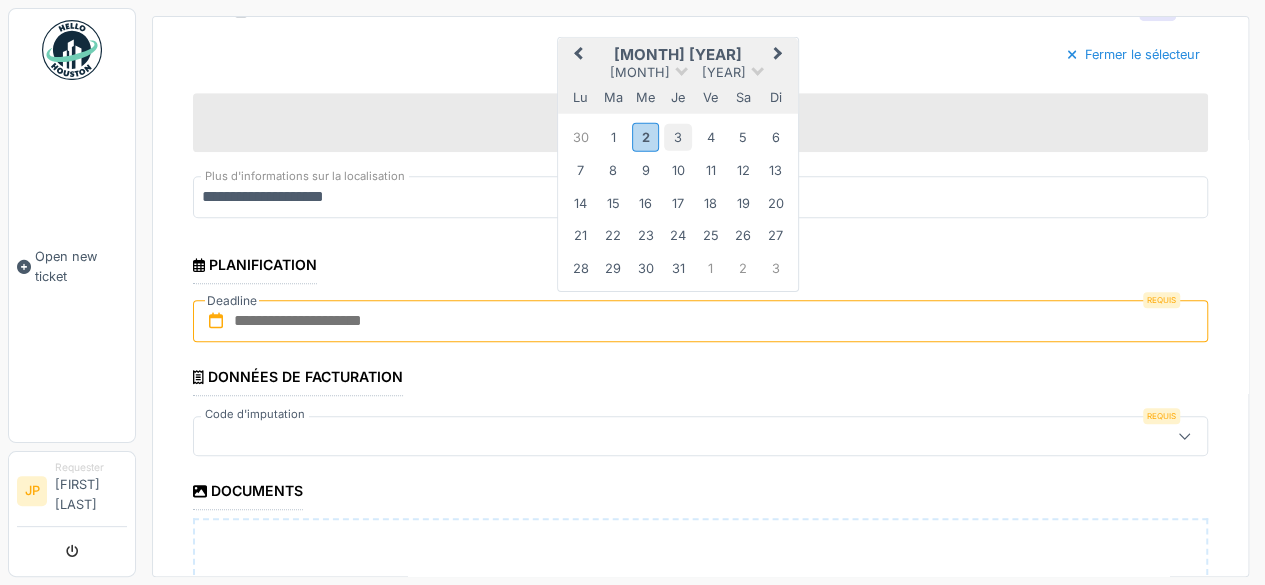 click on "3" at bounding box center [677, 136] 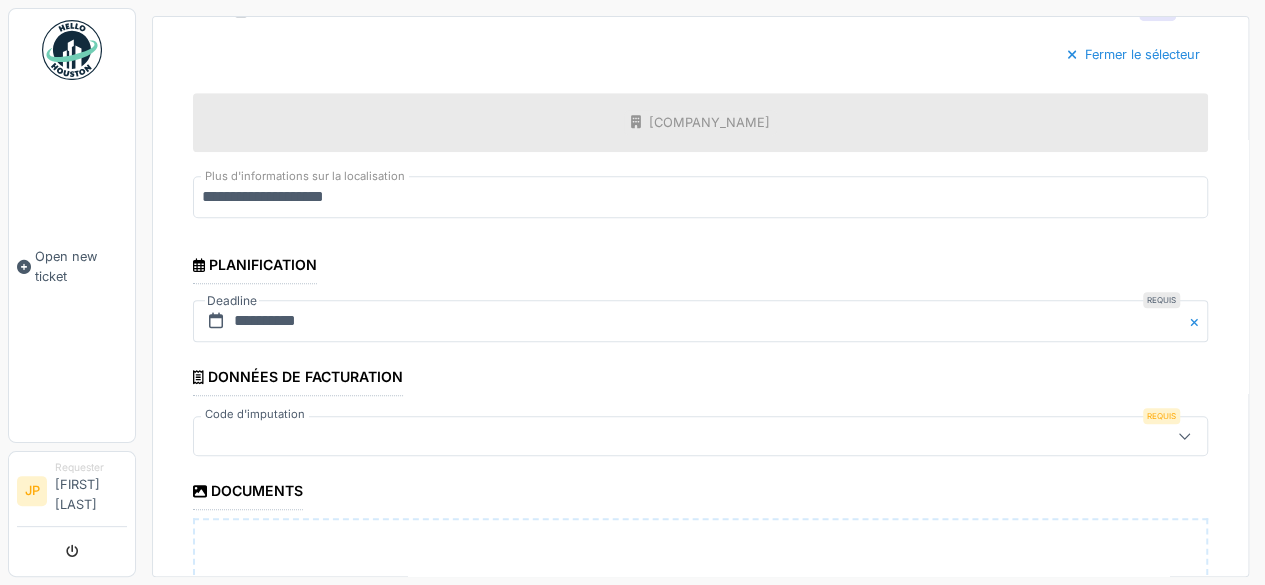 click on "Code d'imputation" at bounding box center (255, 414) 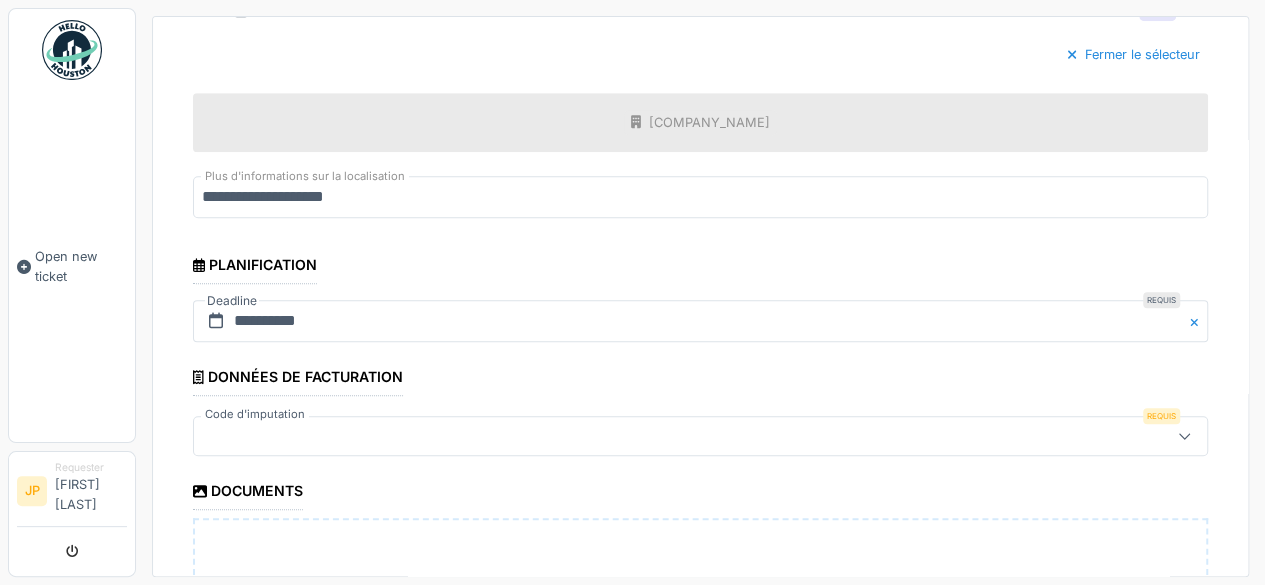 click on "**********" at bounding box center (700, 198) 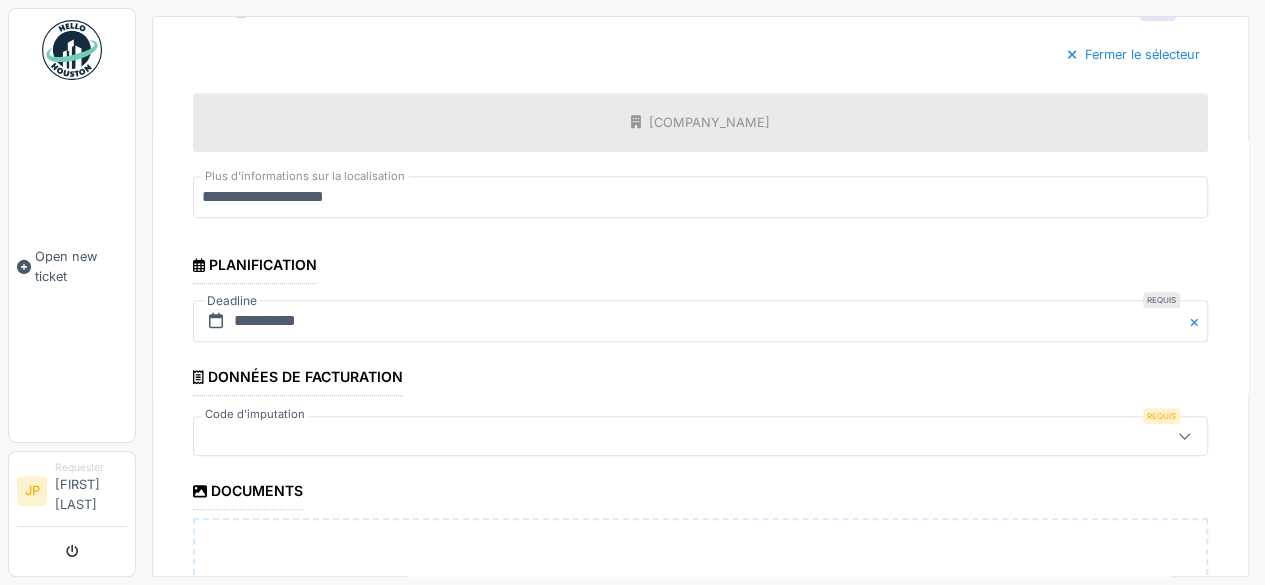 click at bounding box center (650, 436) 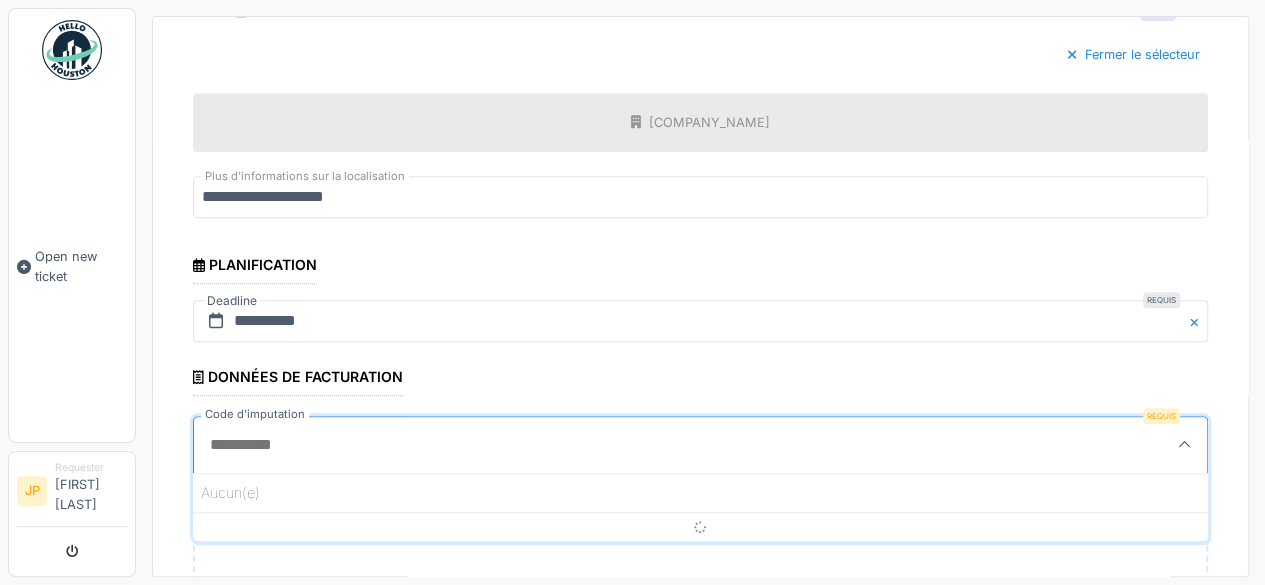scroll, scrollTop: 4, scrollLeft: 0, axis: vertical 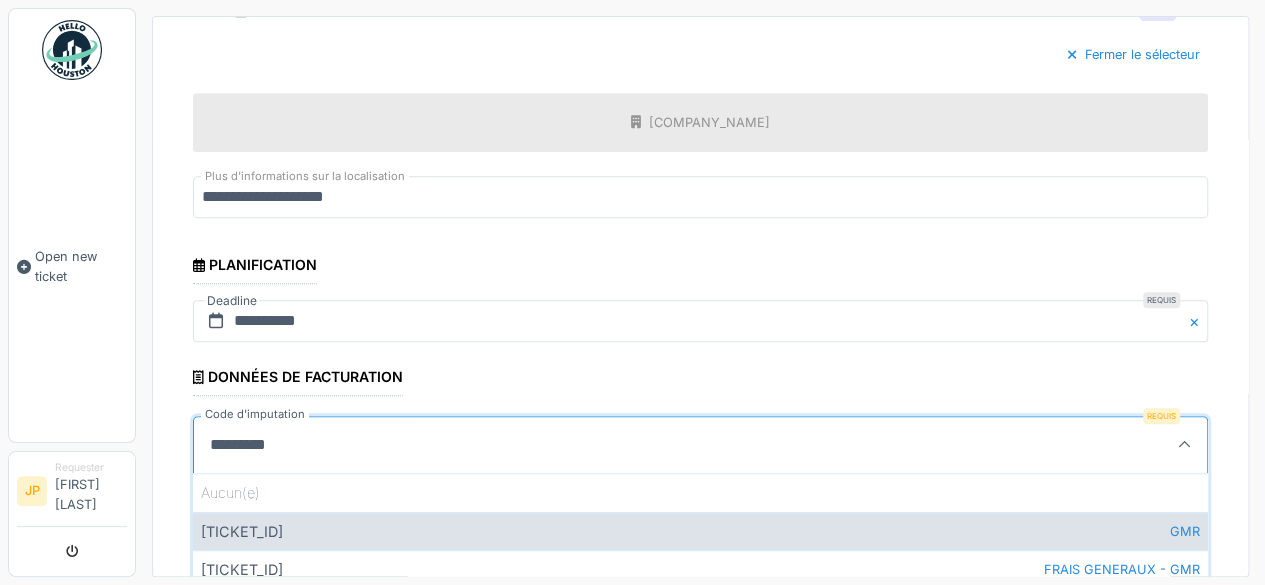 type on "[MASKED_DATA]" 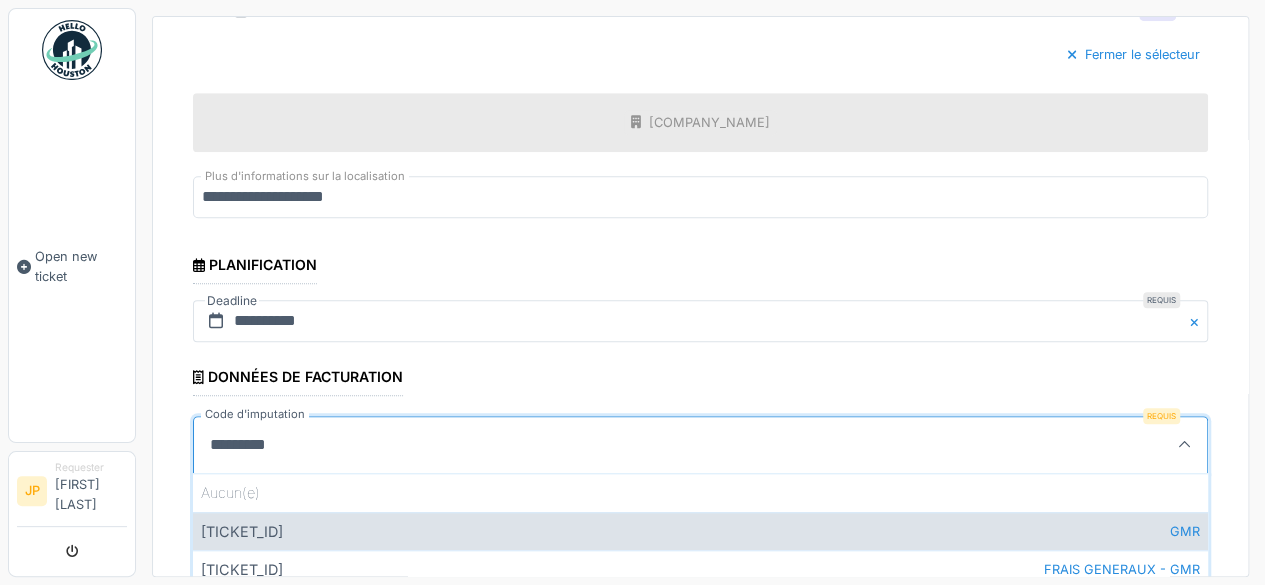 click on "[TICKET_ID]   [CATEGORY]" at bounding box center [700, 531] 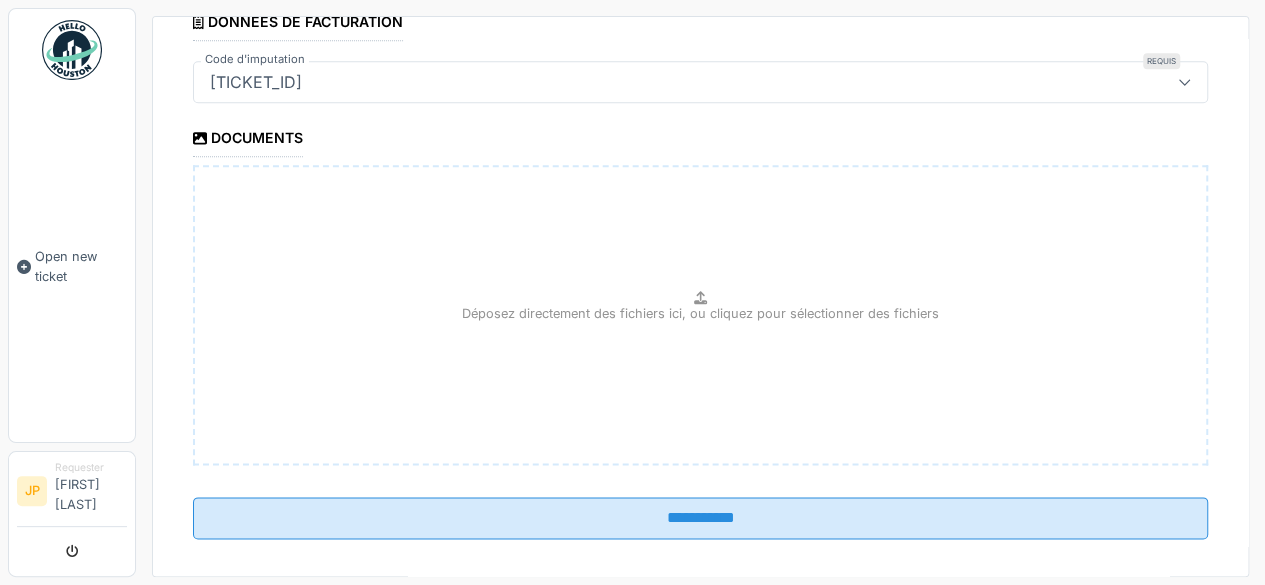 scroll, scrollTop: 1003, scrollLeft: 0, axis: vertical 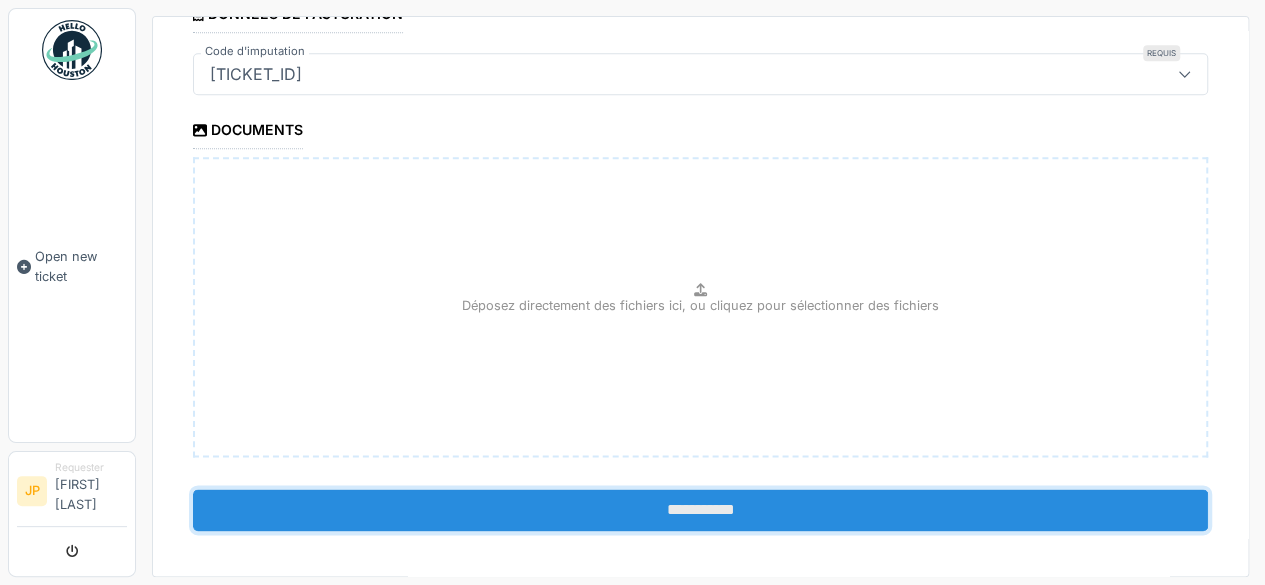 click on "[MASKED_DATA]" at bounding box center (700, 510) 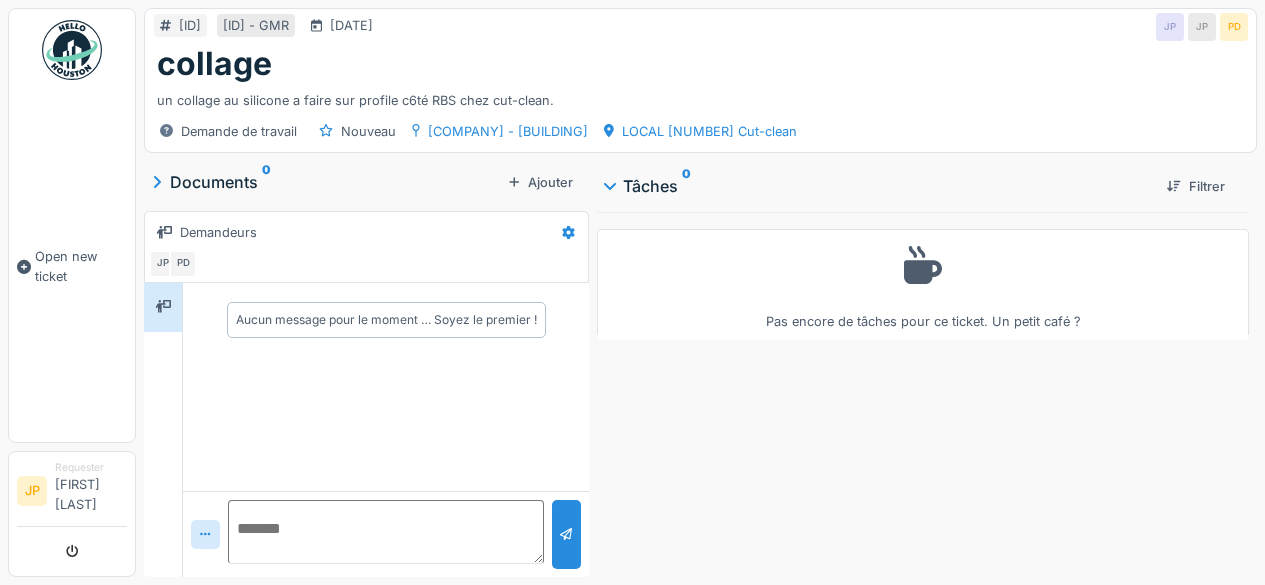 scroll, scrollTop: 0, scrollLeft: 0, axis: both 